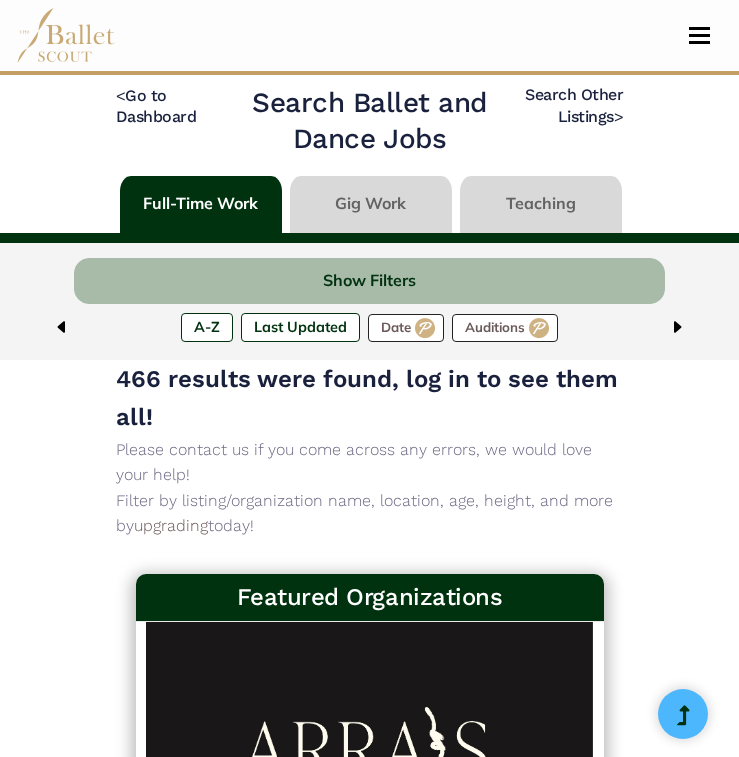scroll, scrollTop: 2884, scrollLeft: 0, axis: vertical 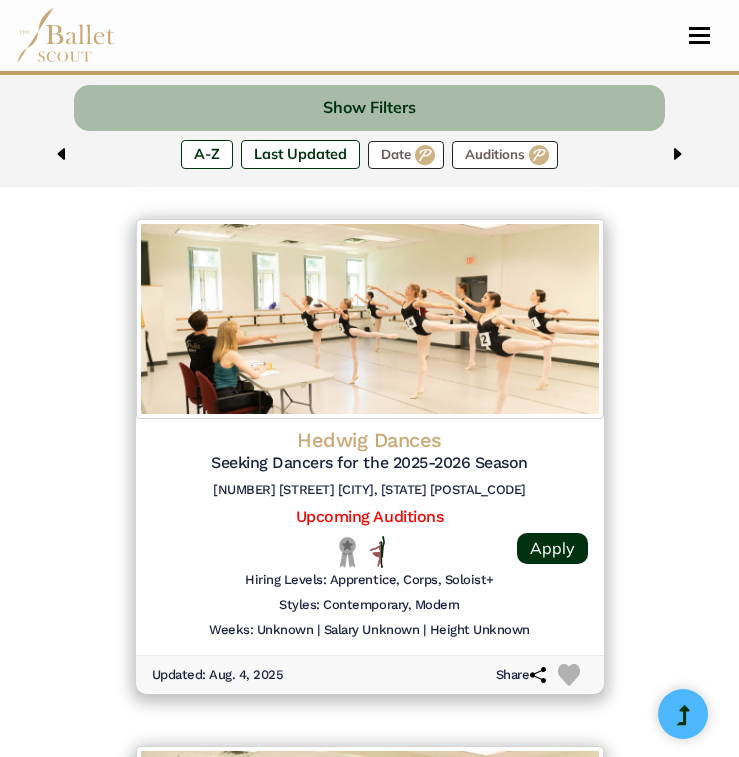 click on "466  results were found, log in to see them all!
Please contact us if you come across any errors, we would love your help!
Filter by listing/organization name, location, age, height, and more by  upgrading
today!
A - Z
Last Updated
Date" at bounding box center (369, 480) 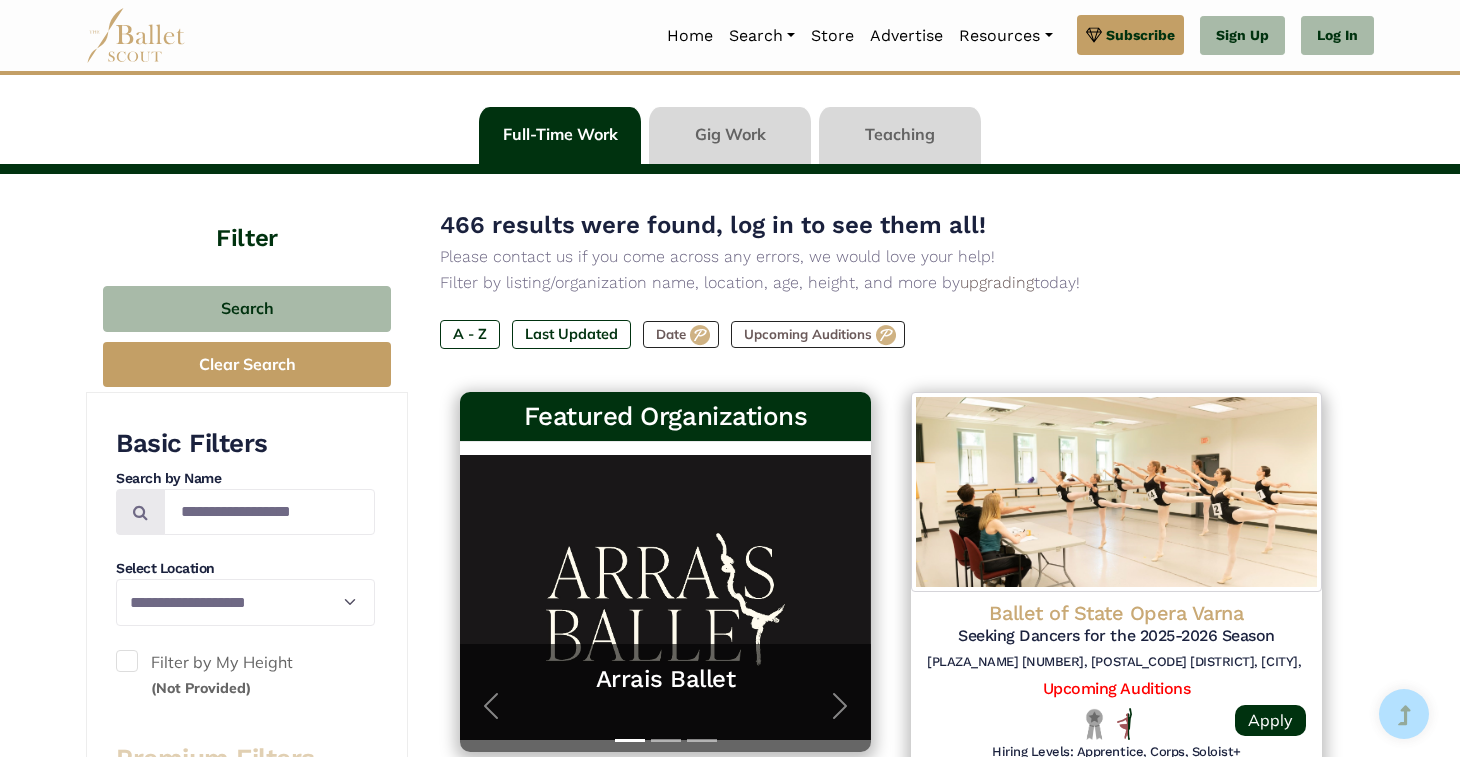 scroll, scrollTop: 76, scrollLeft: 0, axis: vertical 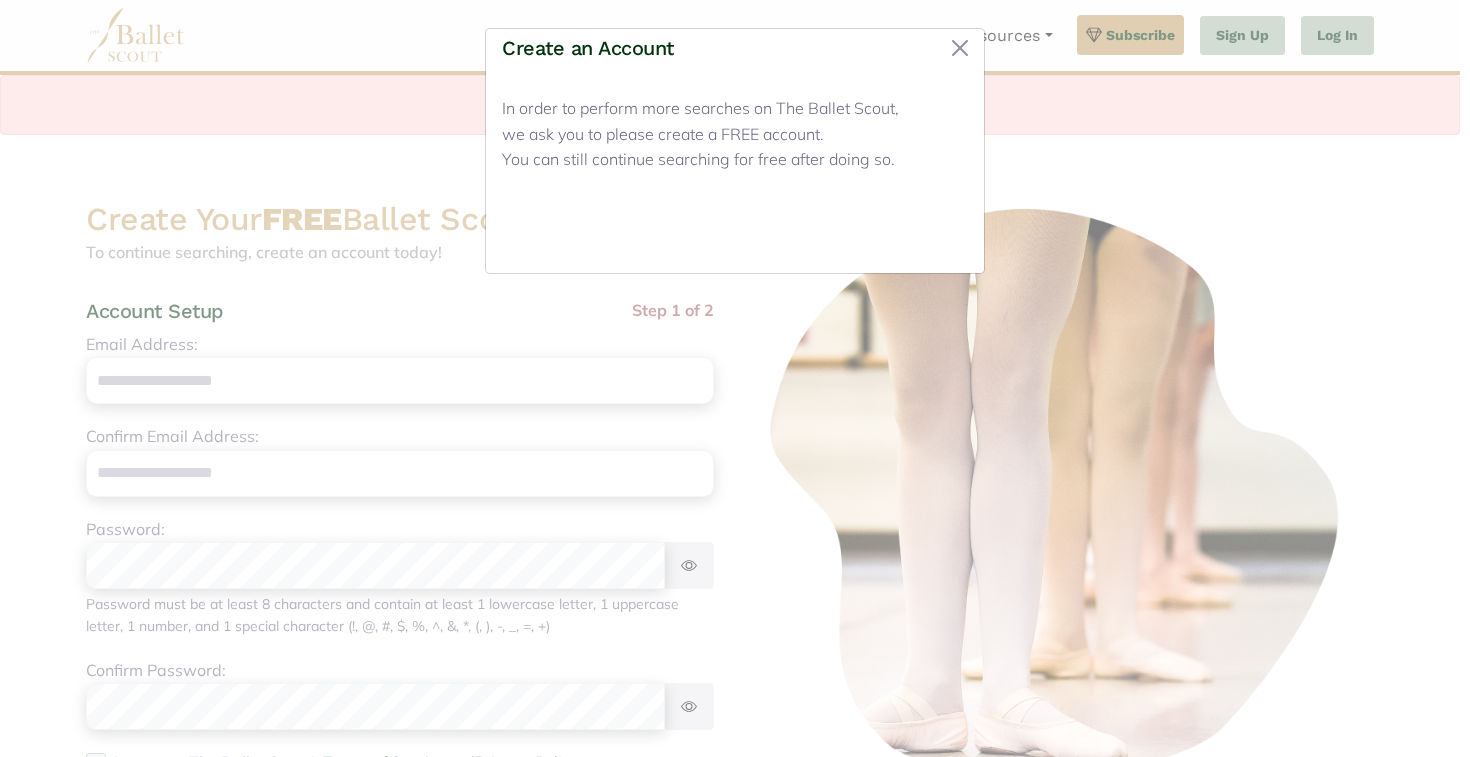 click on "Close" at bounding box center (930, 233) 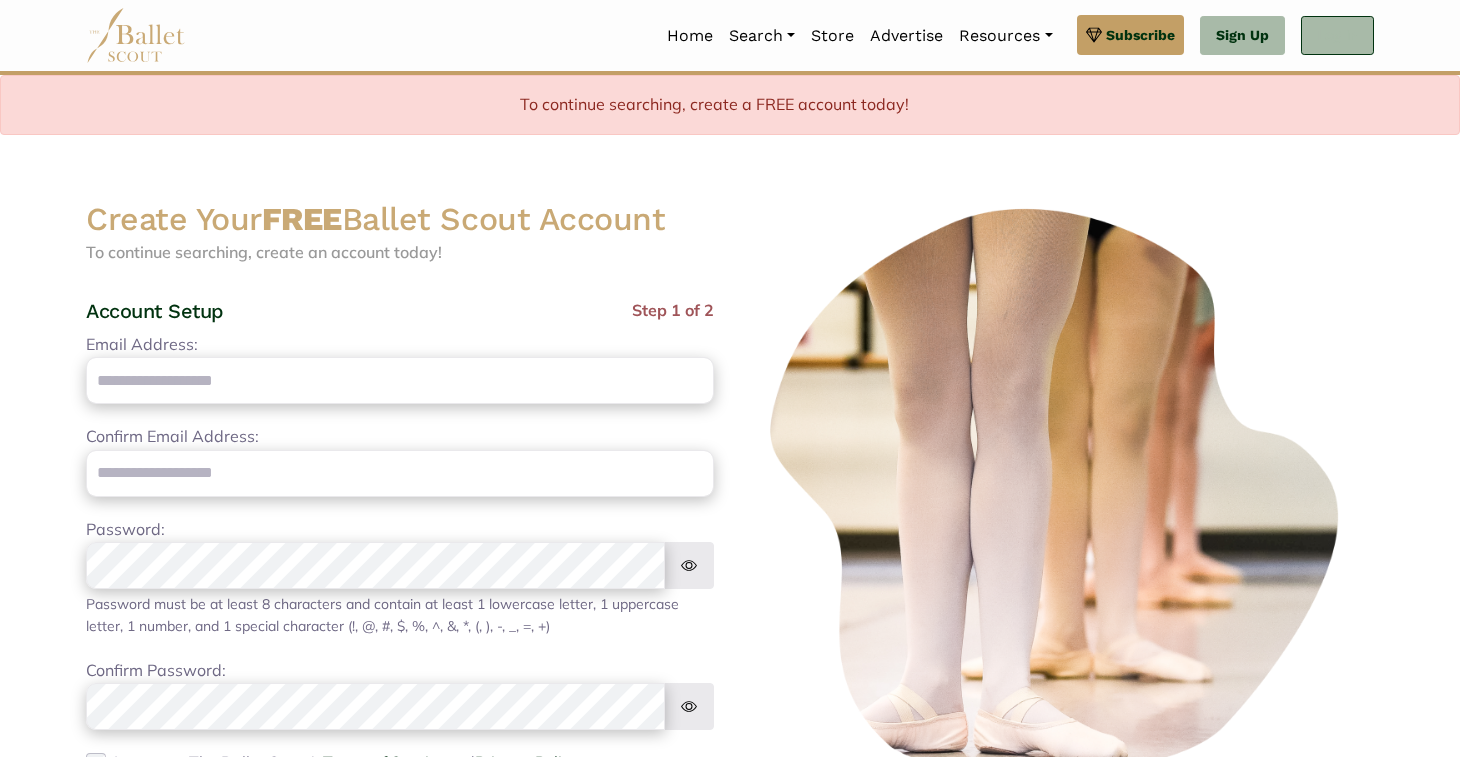 click on "Log In" at bounding box center (1337, 36) 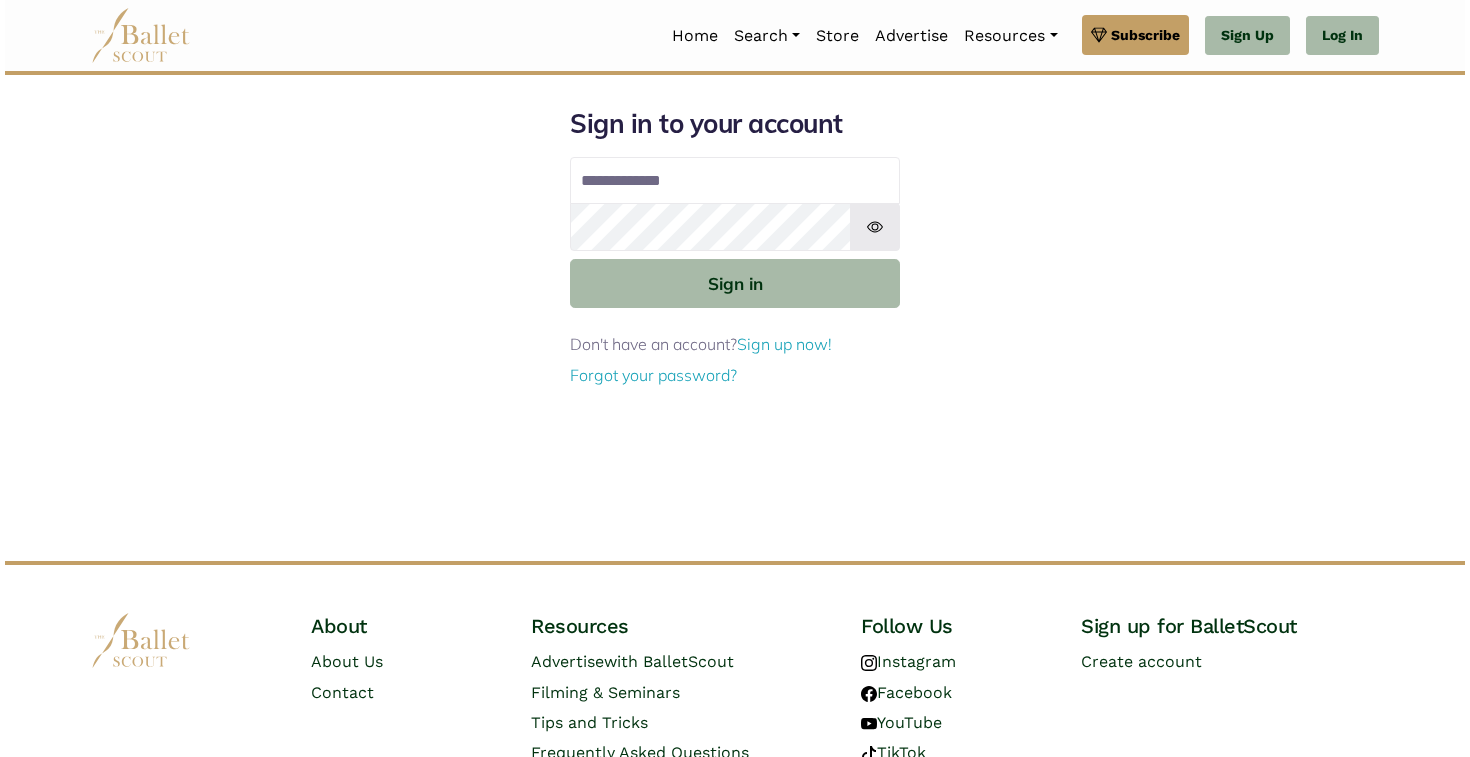 scroll, scrollTop: 0, scrollLeft: 0, axis: both 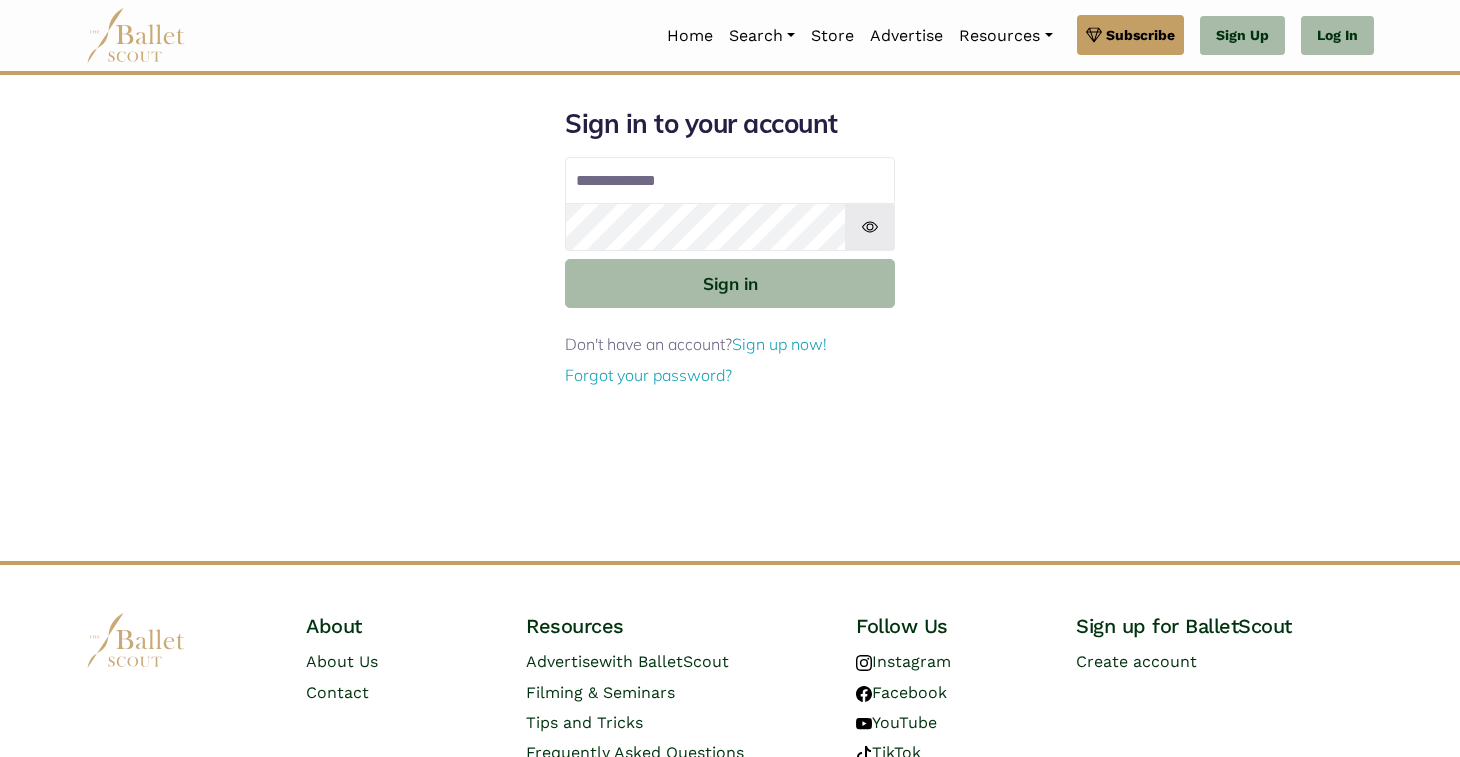 click on "Email address" at bounding box center (730, 181) 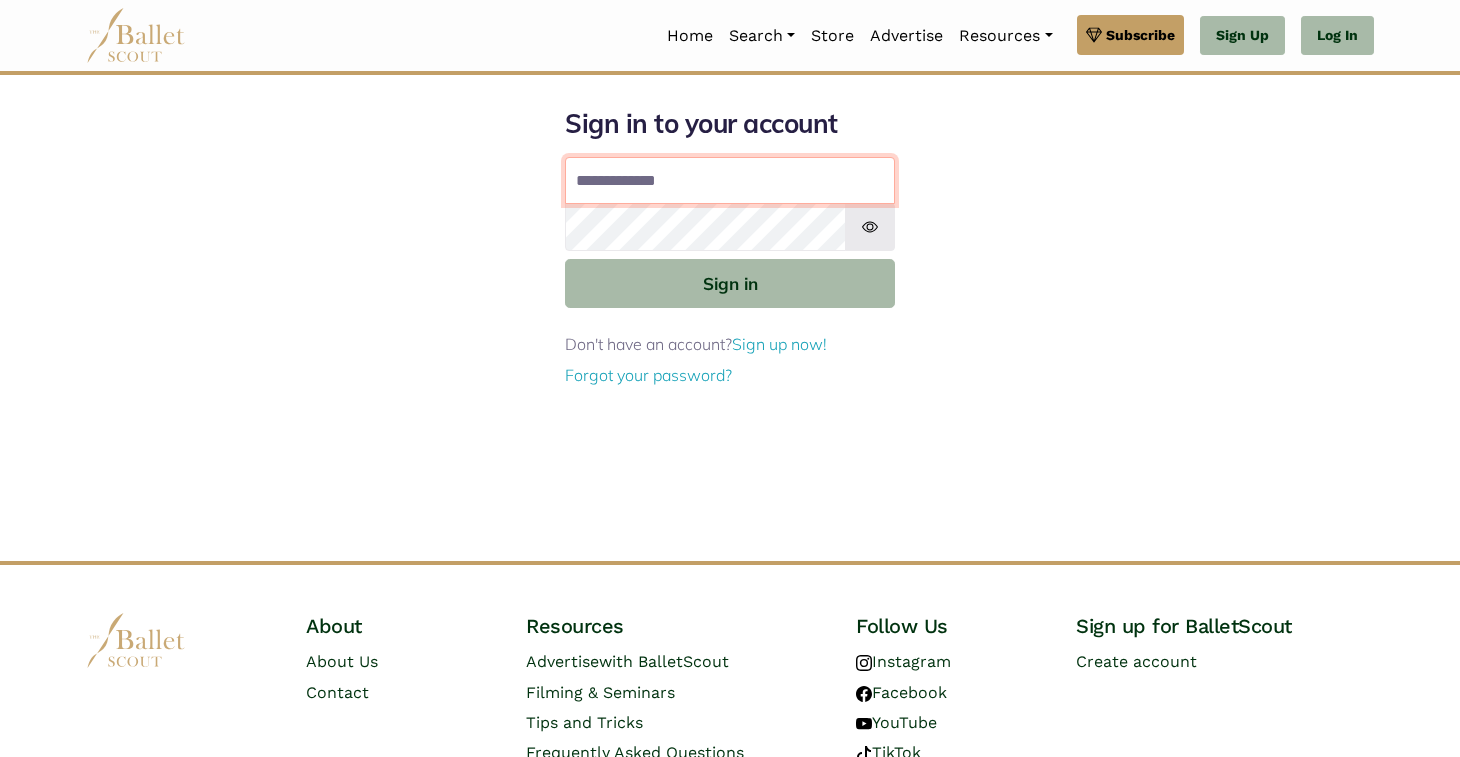 type on "**********" 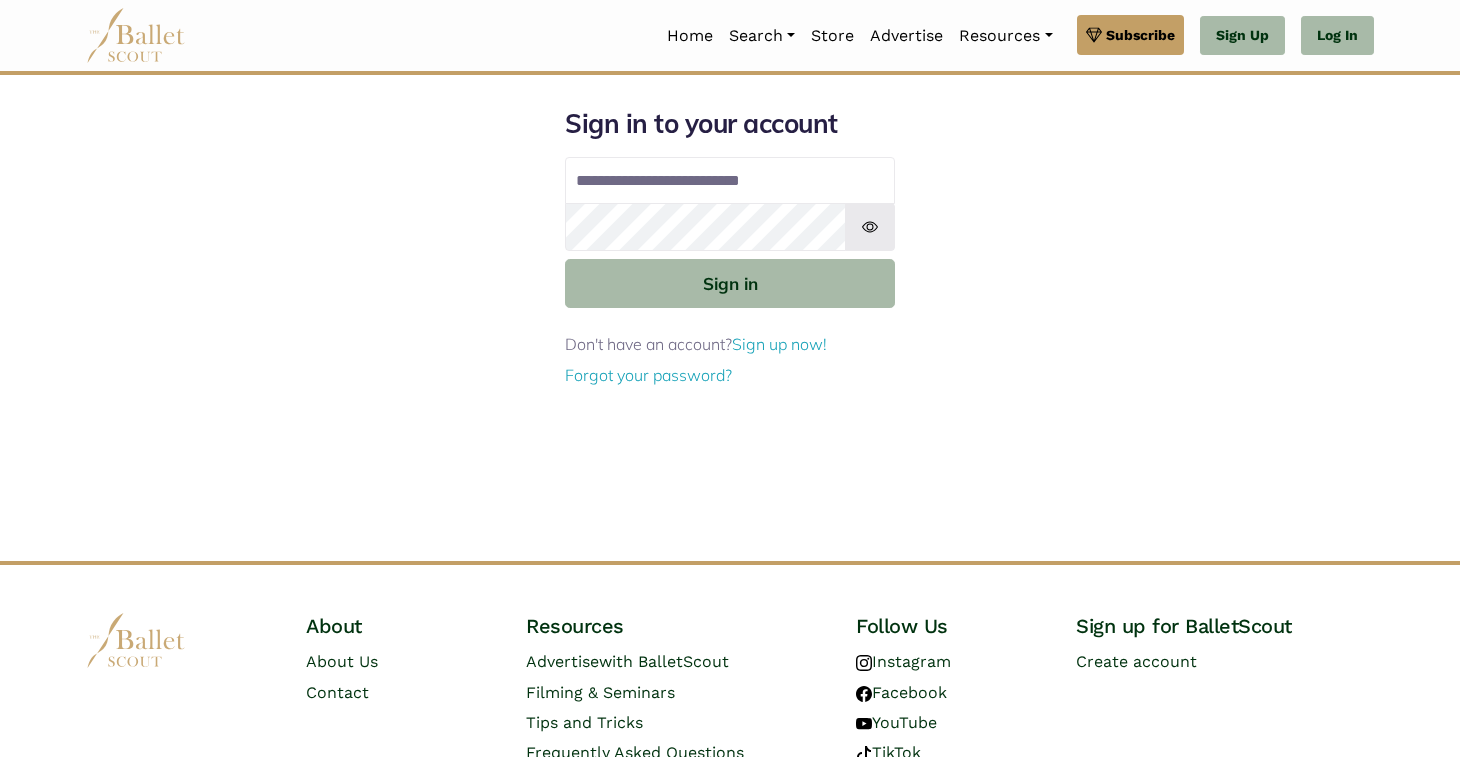 click on "**********" at bounding box center (730, 248) 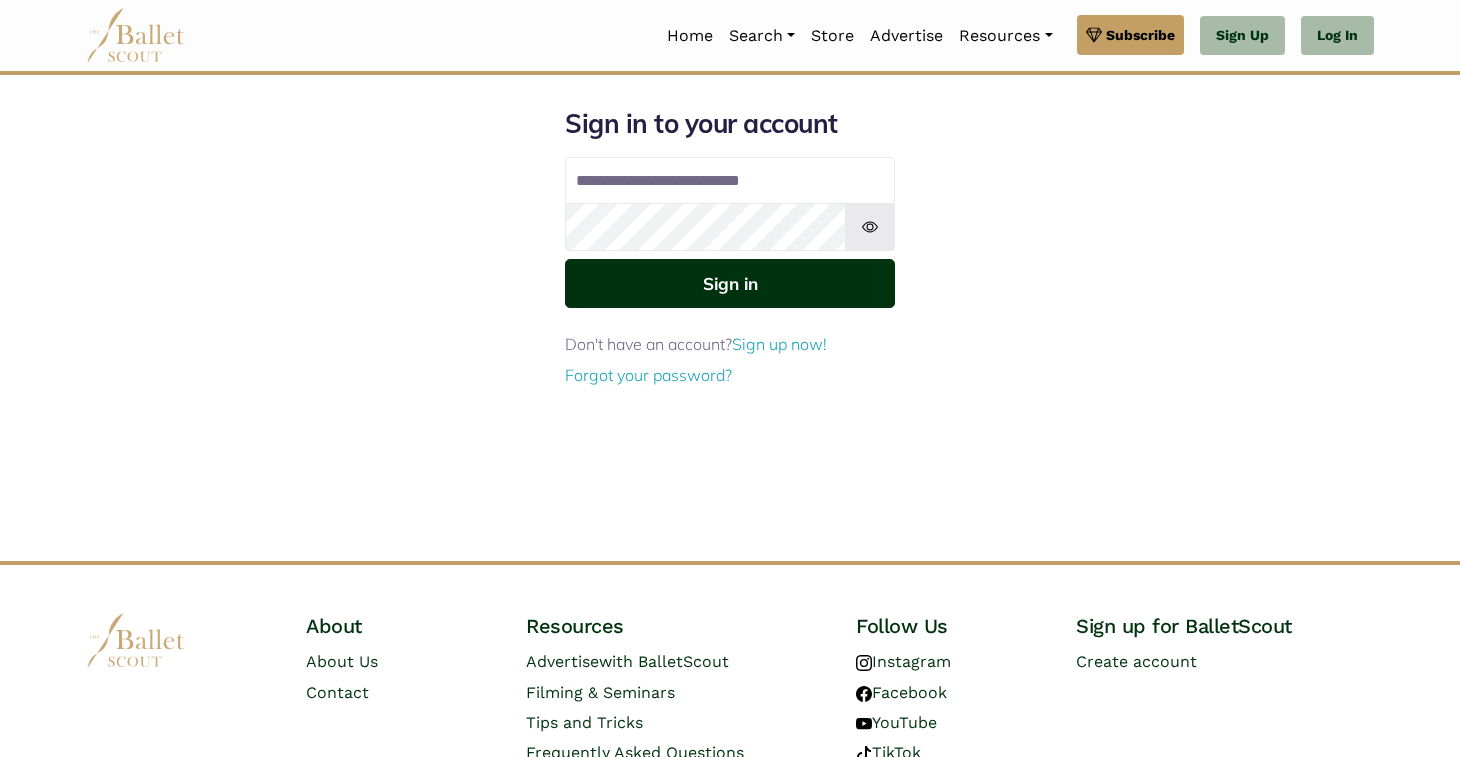 click on "Sign in" at bounding box center [730, 283] 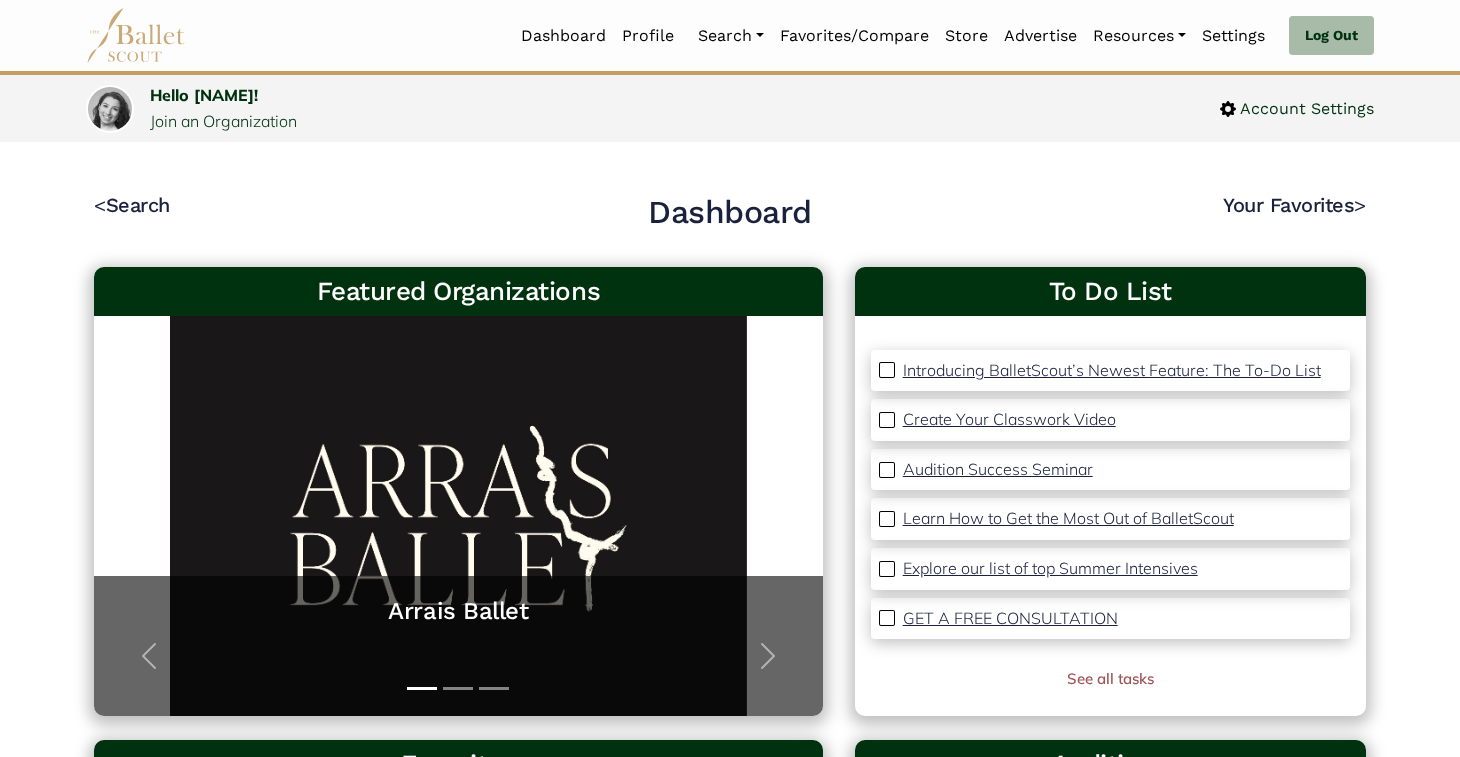 scroll, scrollTop: 0, scrollLeft: 0, axis: both 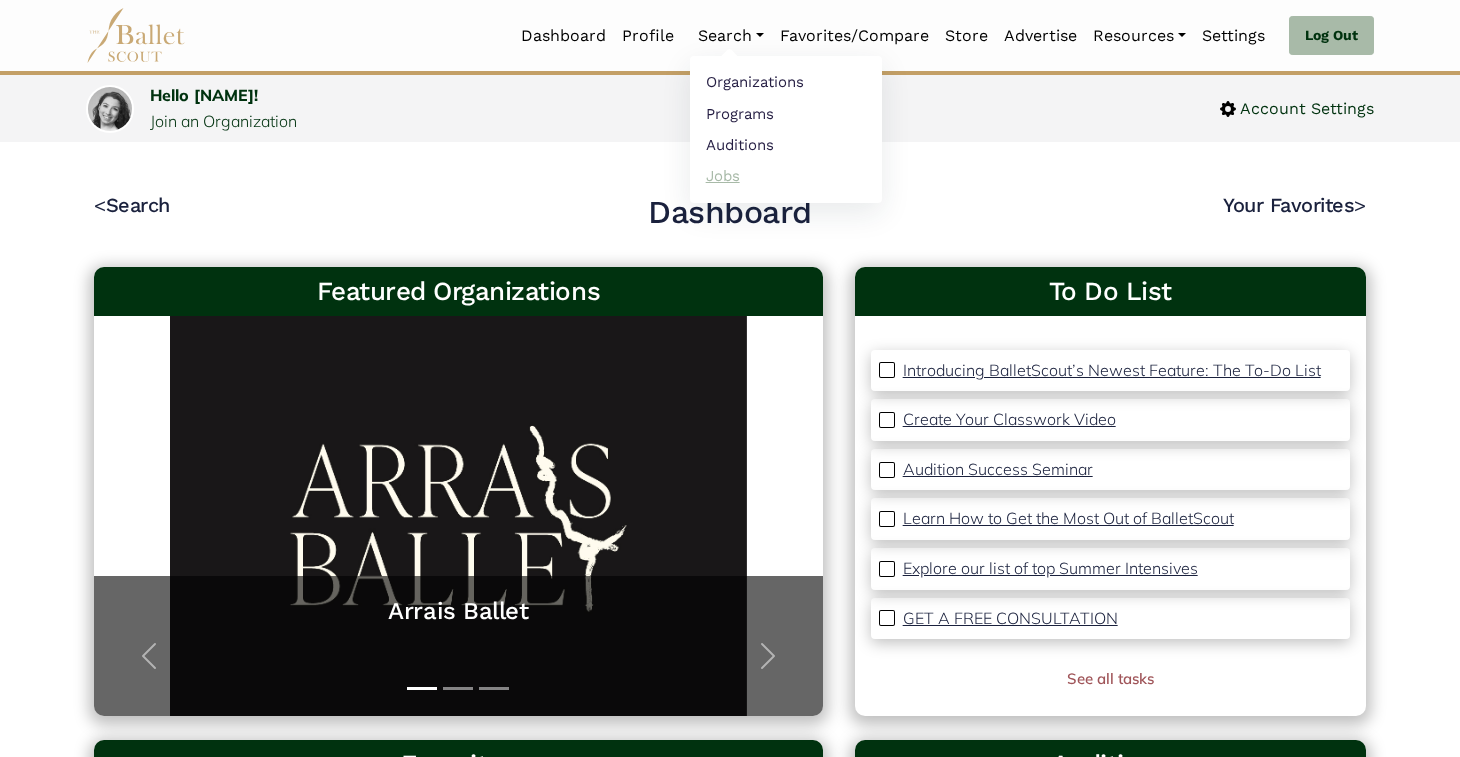 click on "Jobs" at bounding box center (786, 175) 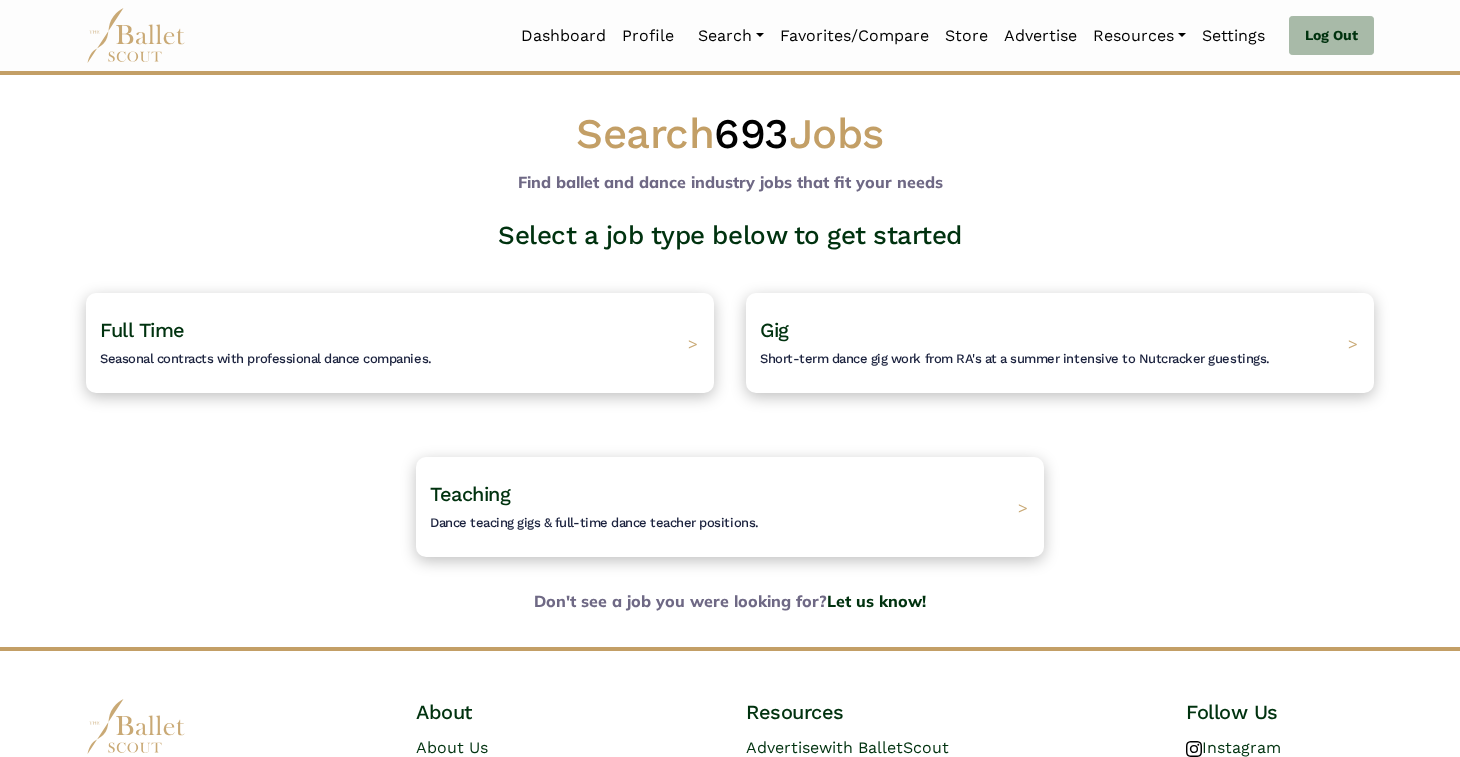 scroll, scrollTop: 0, scrollLeft: 0, axis: both 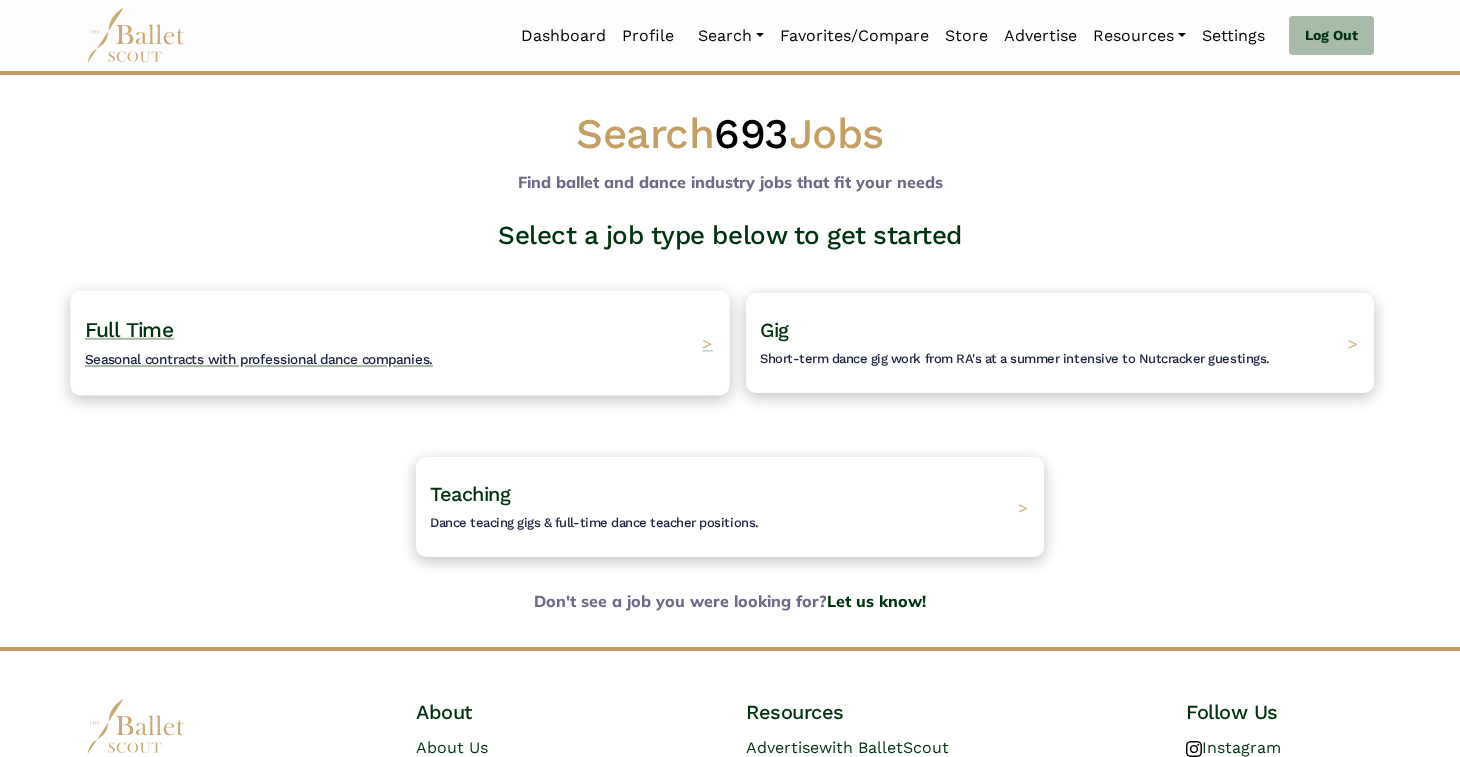click on "Full Time Seasonal
contracts with professional dance companies.
>" at bounding box center (399, 342) 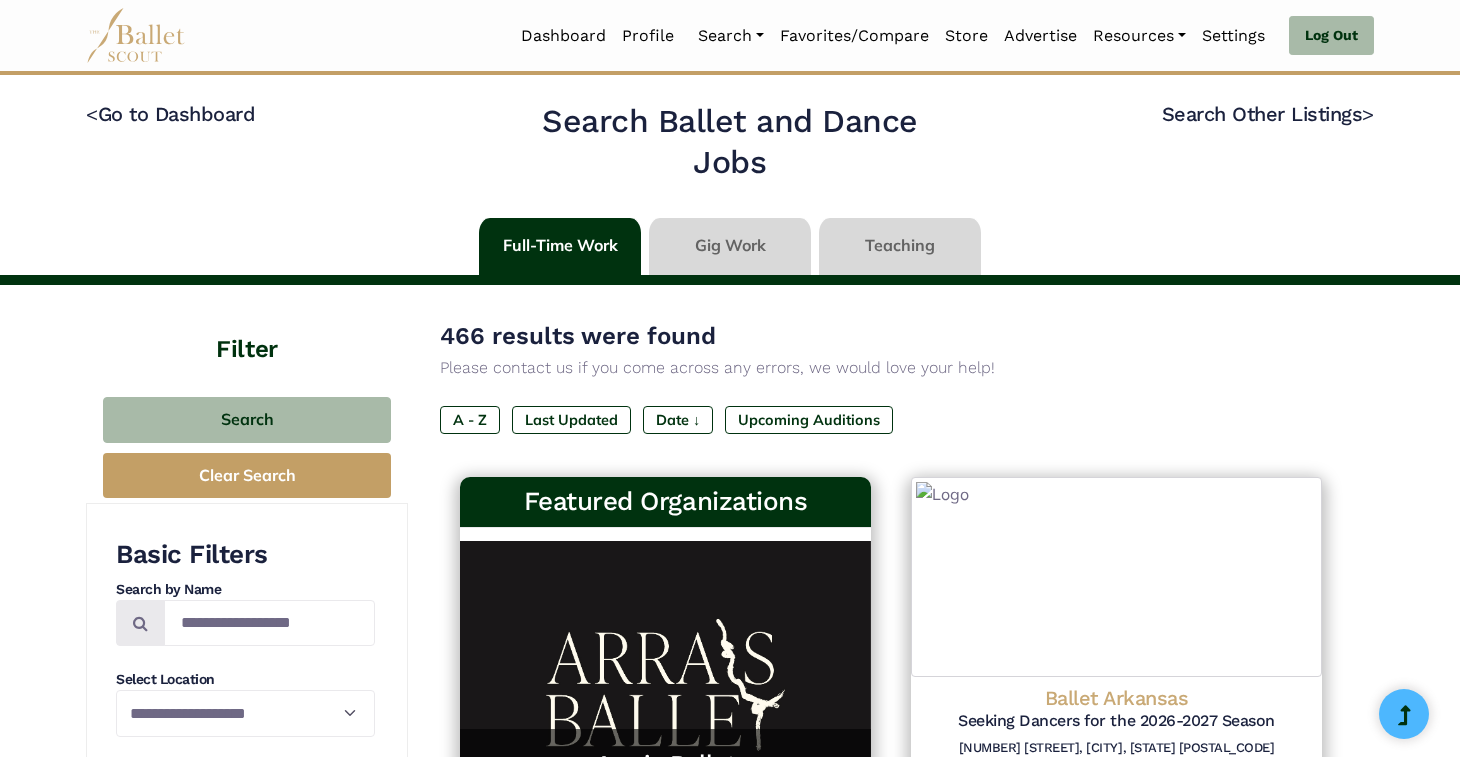 scroll, scrollTop: 0, scrollLeft: 0, axis: both 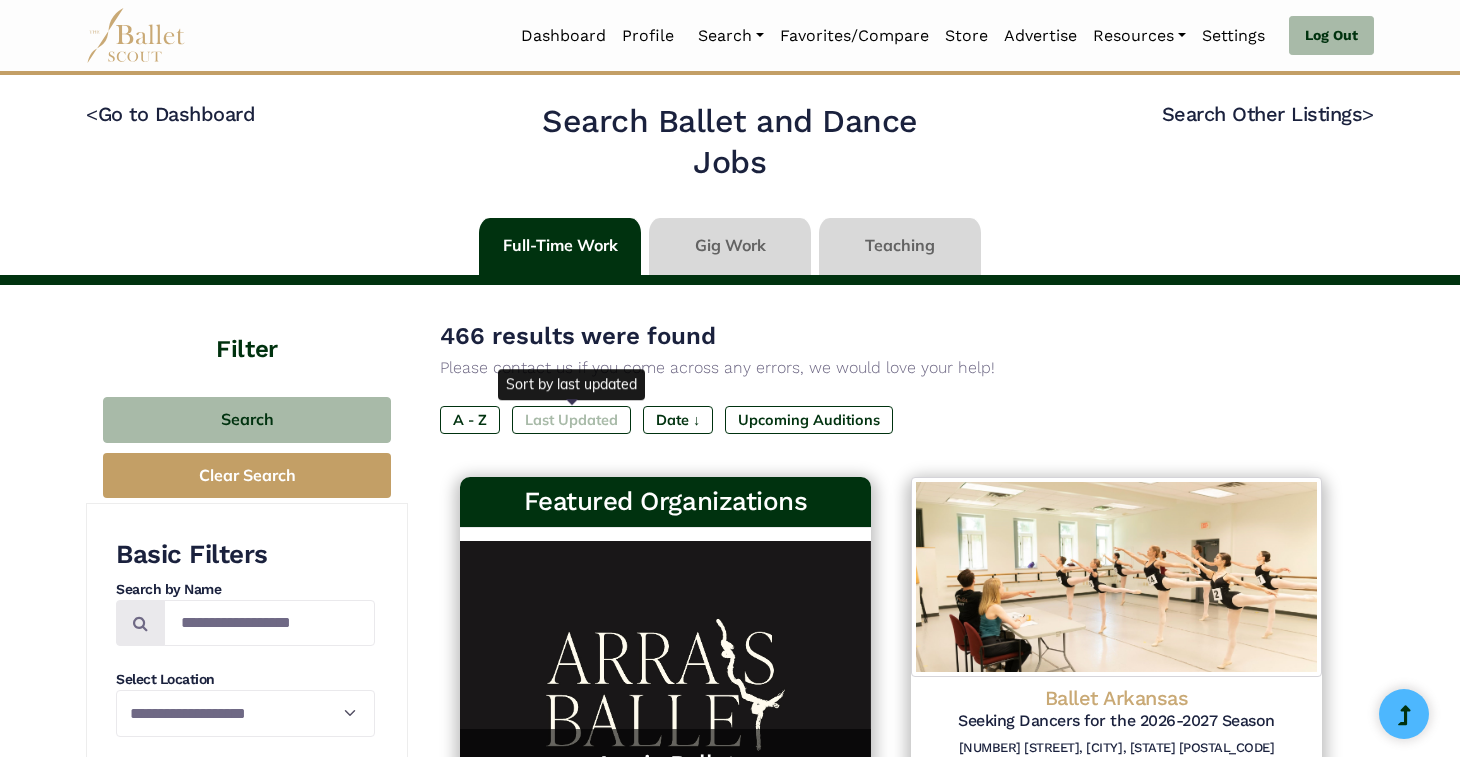 click on "Last Updated" at bounding box center (571, 420) 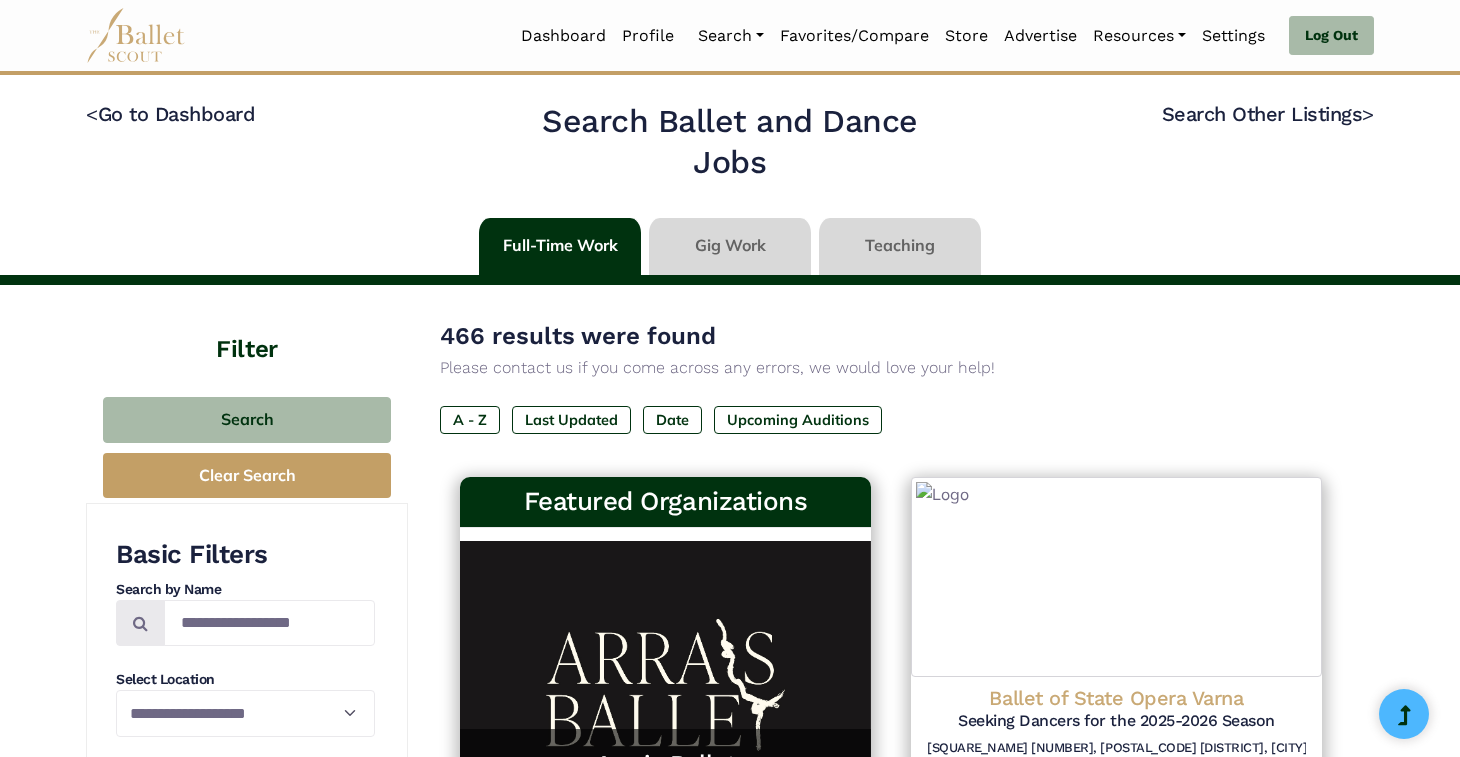 scroll, scrollTop: 0, scrollLeft: 0, axis: both 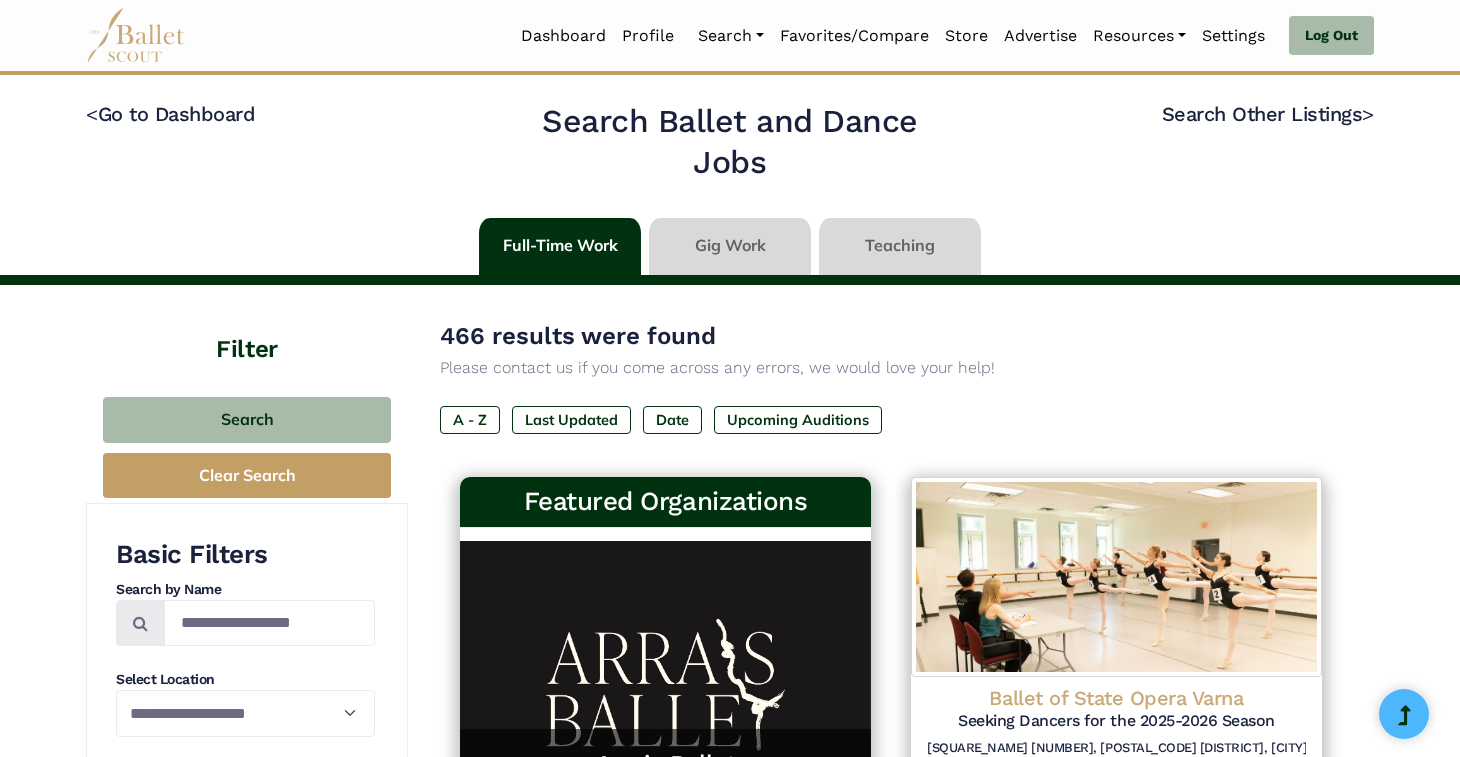 click at bounding box center [730, 246] 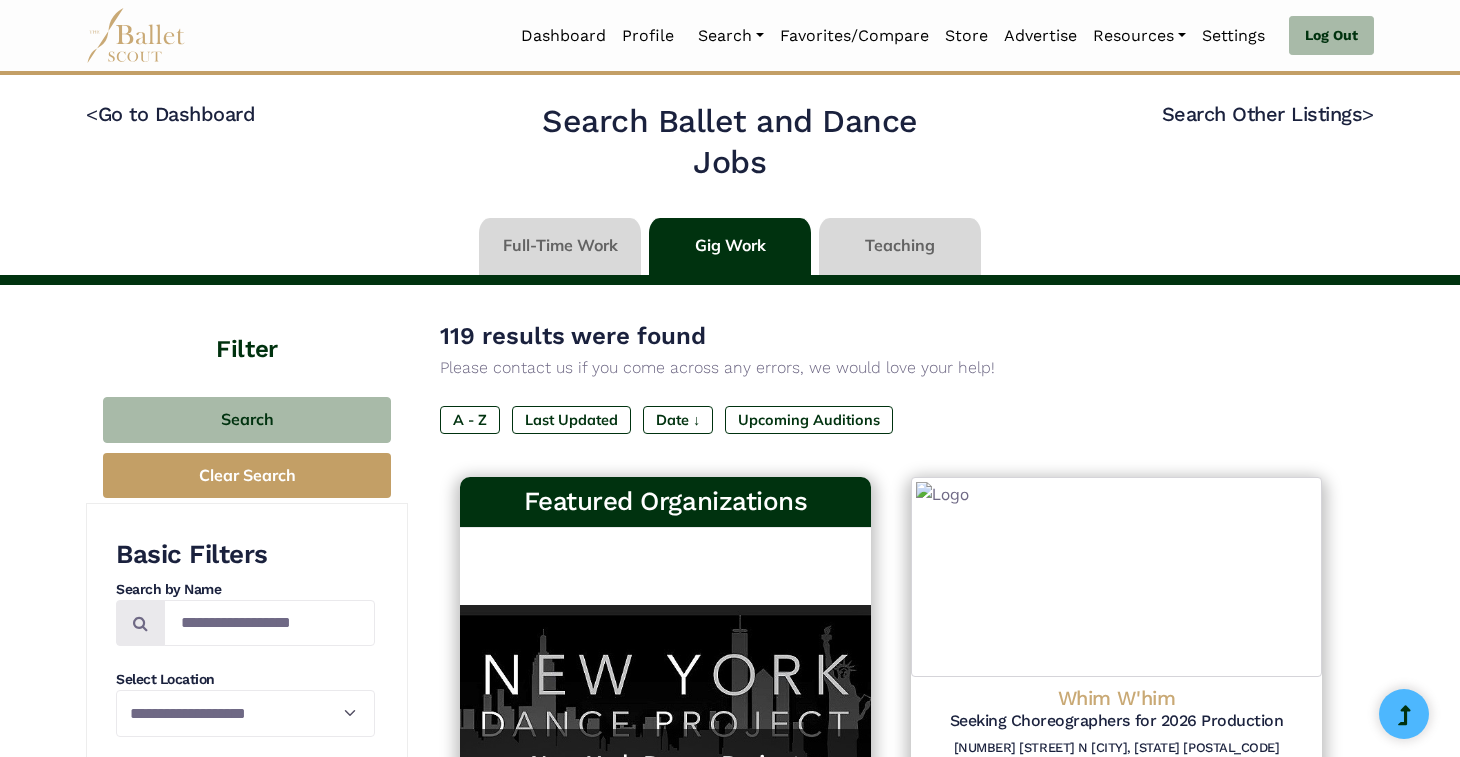 scroll, scrollTop: 0, scrollLeft: 0, axis: both 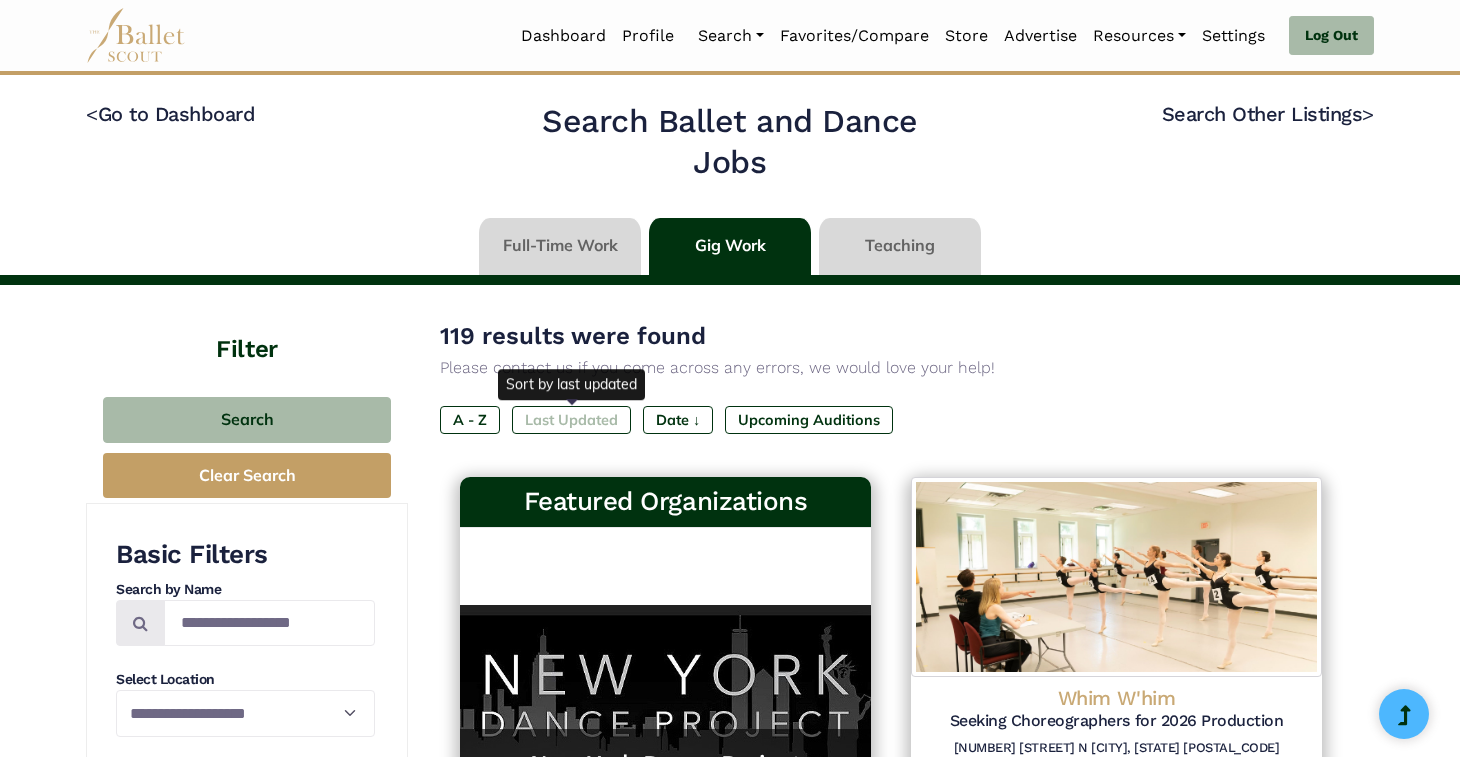 click on "Last Updated" at bounding box center [571, 420] 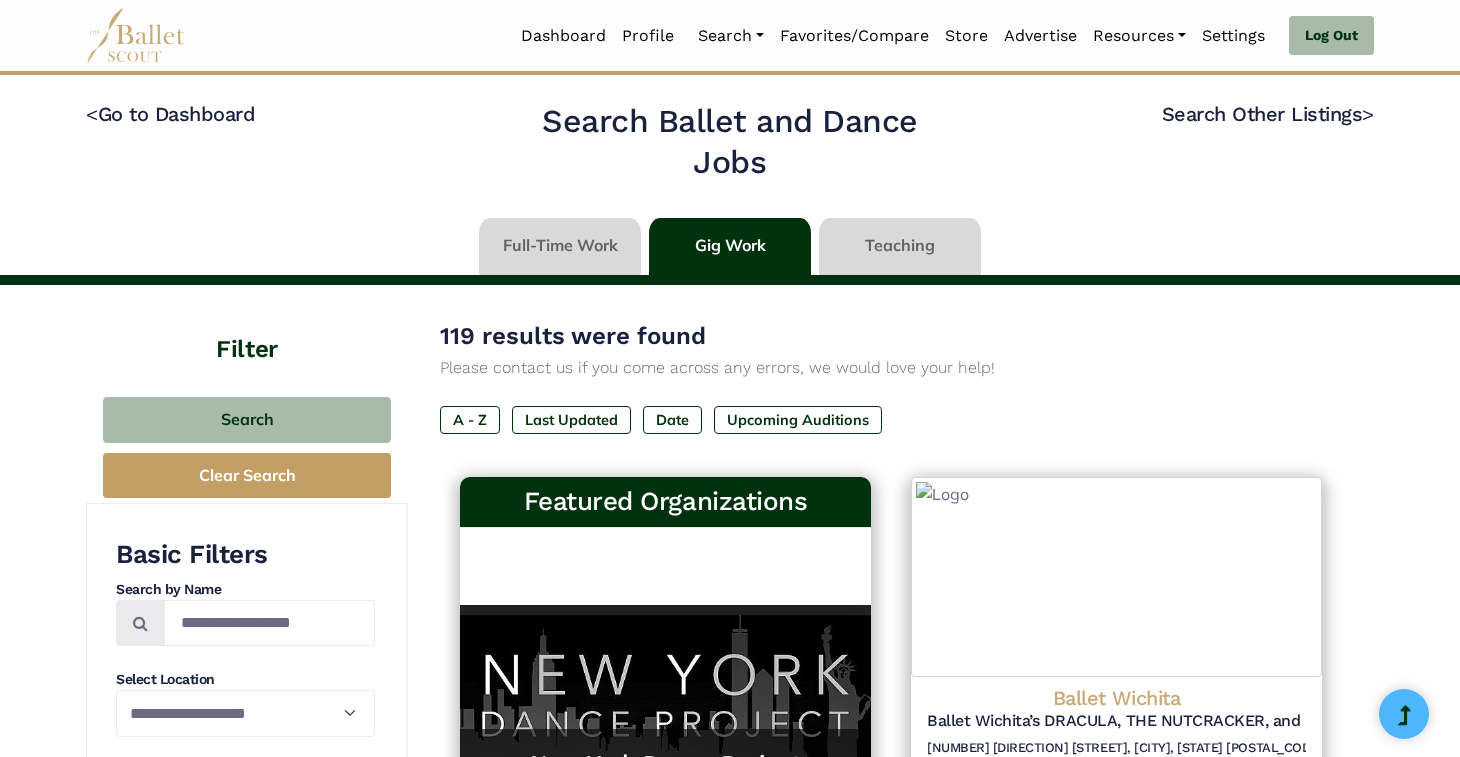 scroll, scrollTop: 0, scrollLeft: 0, axis: both 